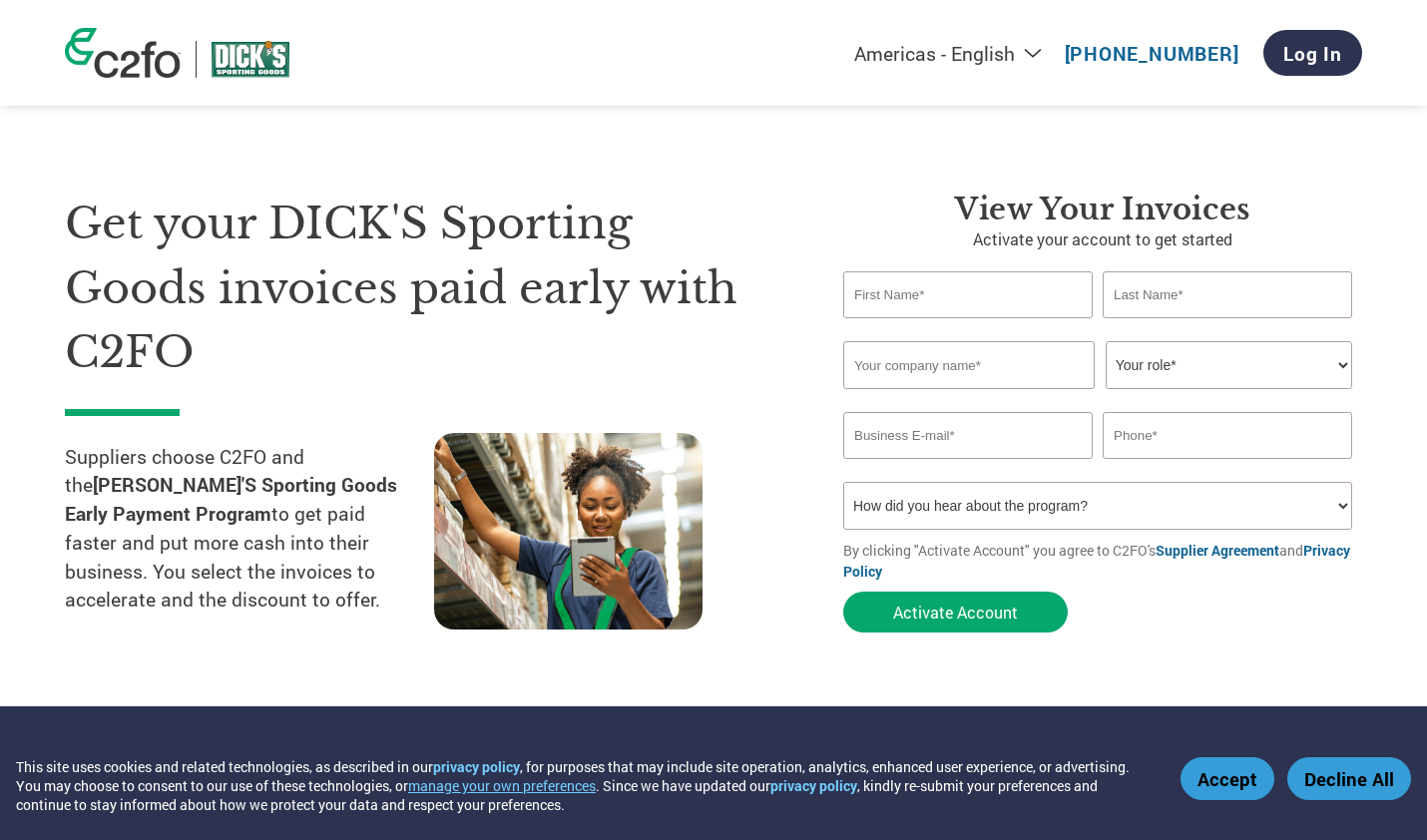scroll, scrollTop: 0, scrollLeft: 0, axis: both 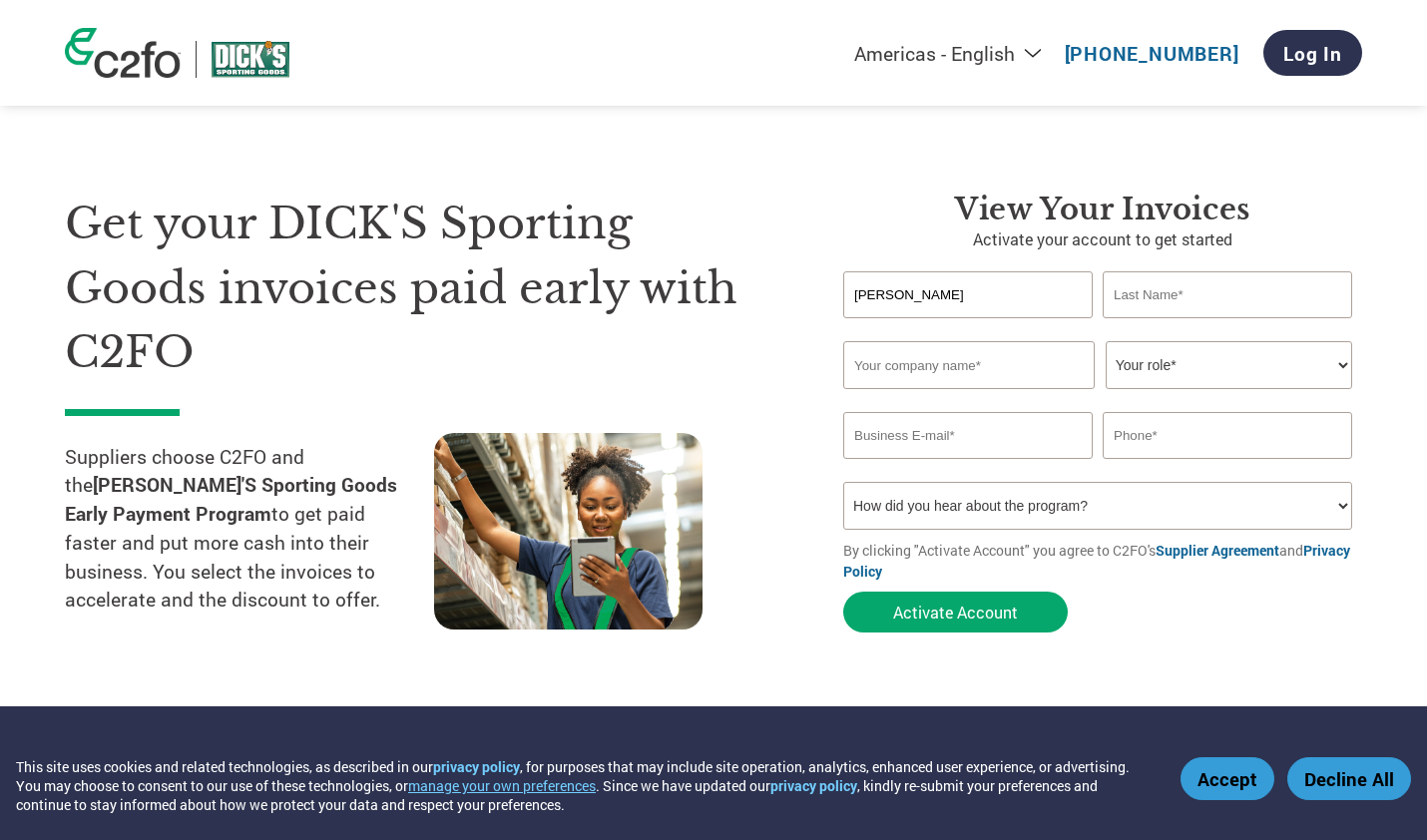 type on "Nathan" 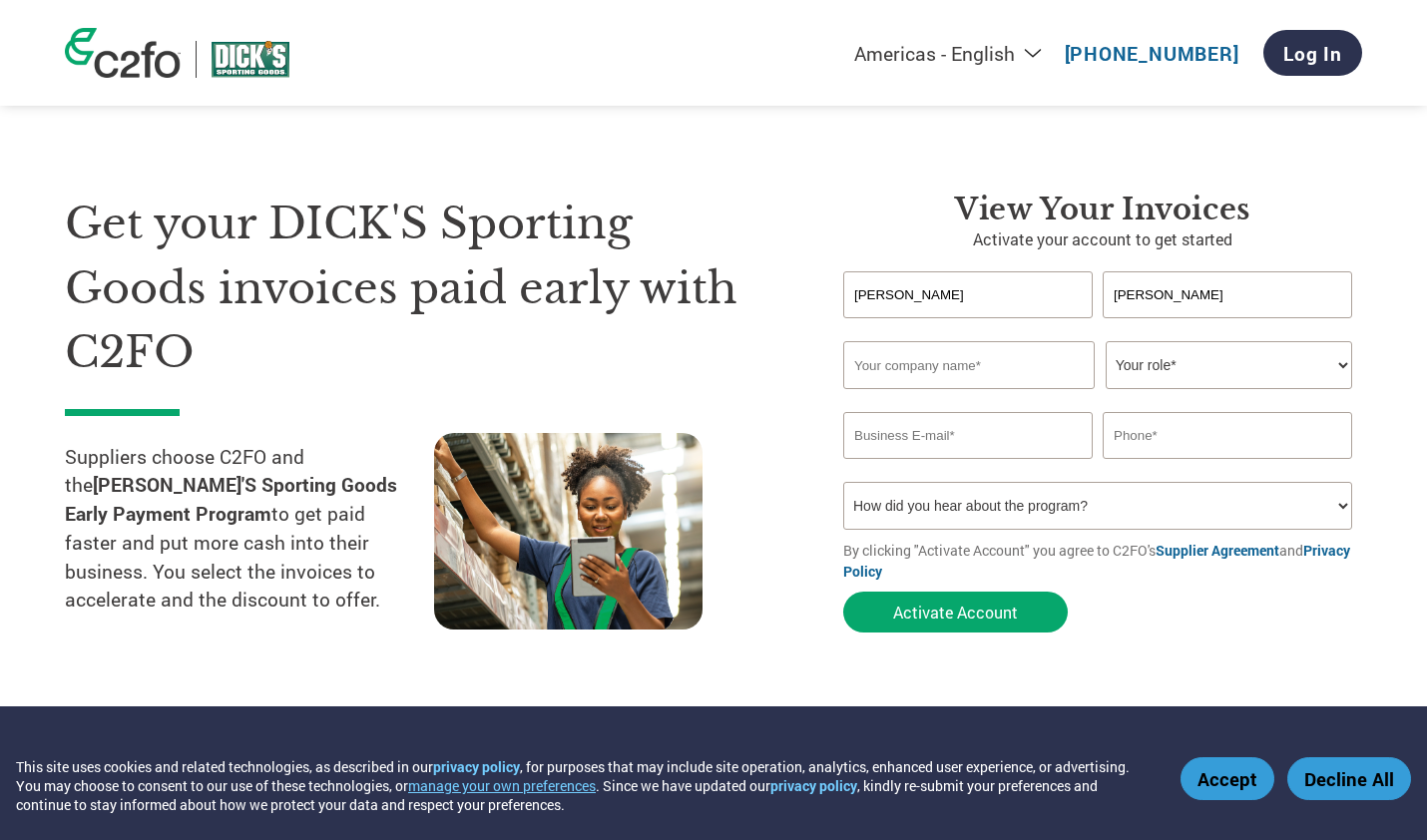 type on "Dorton" 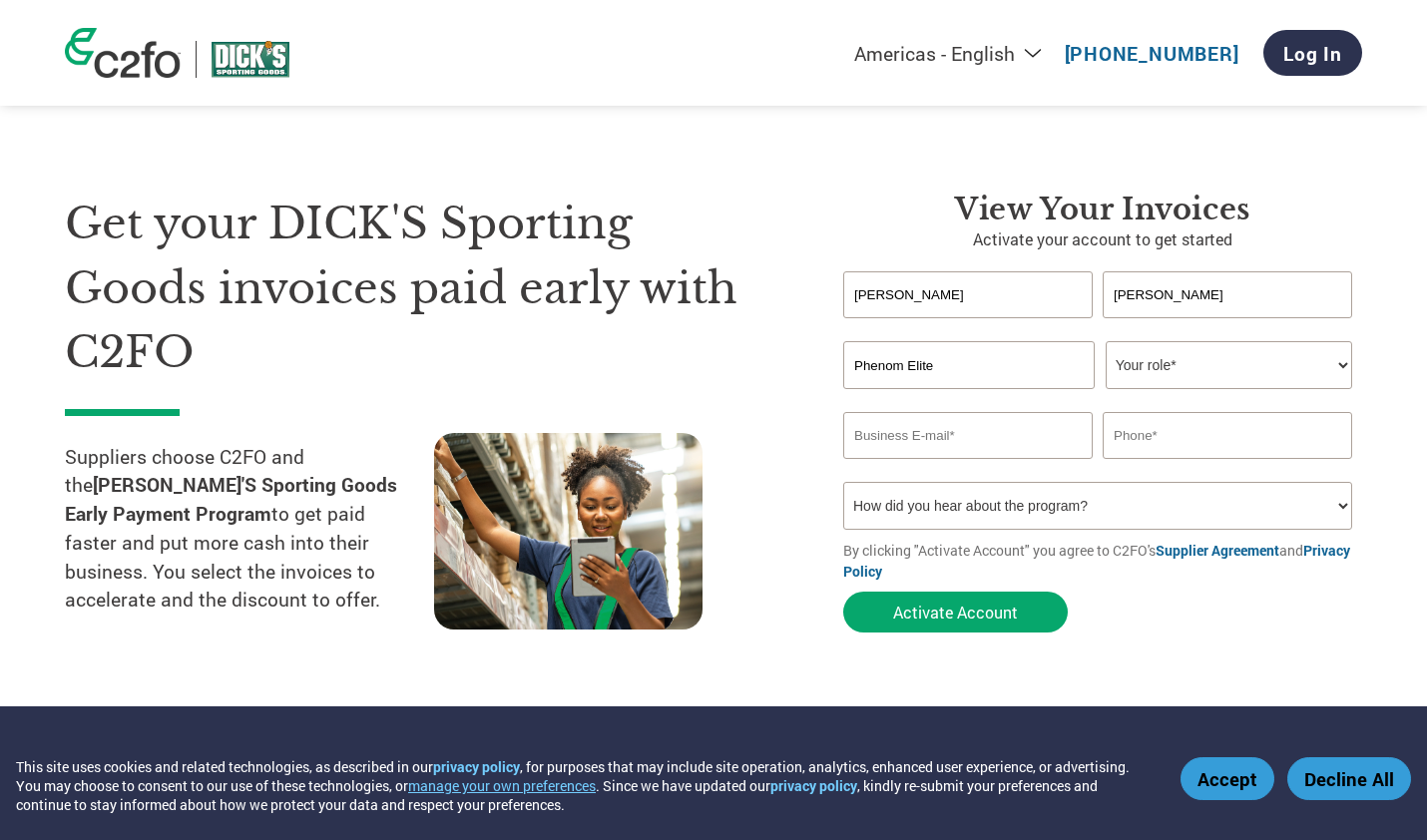 type on "Phenom Elite" 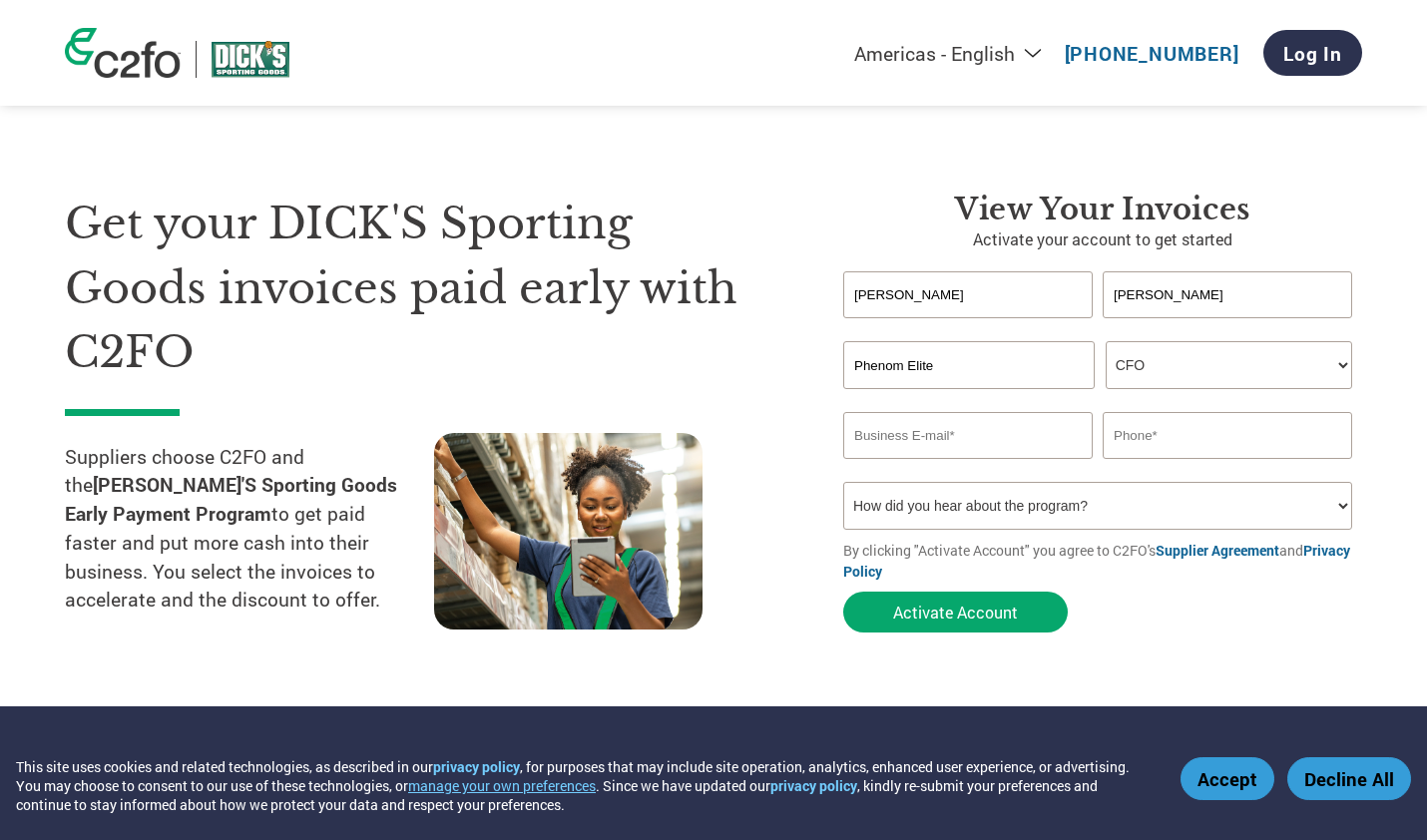 select on "CEO" 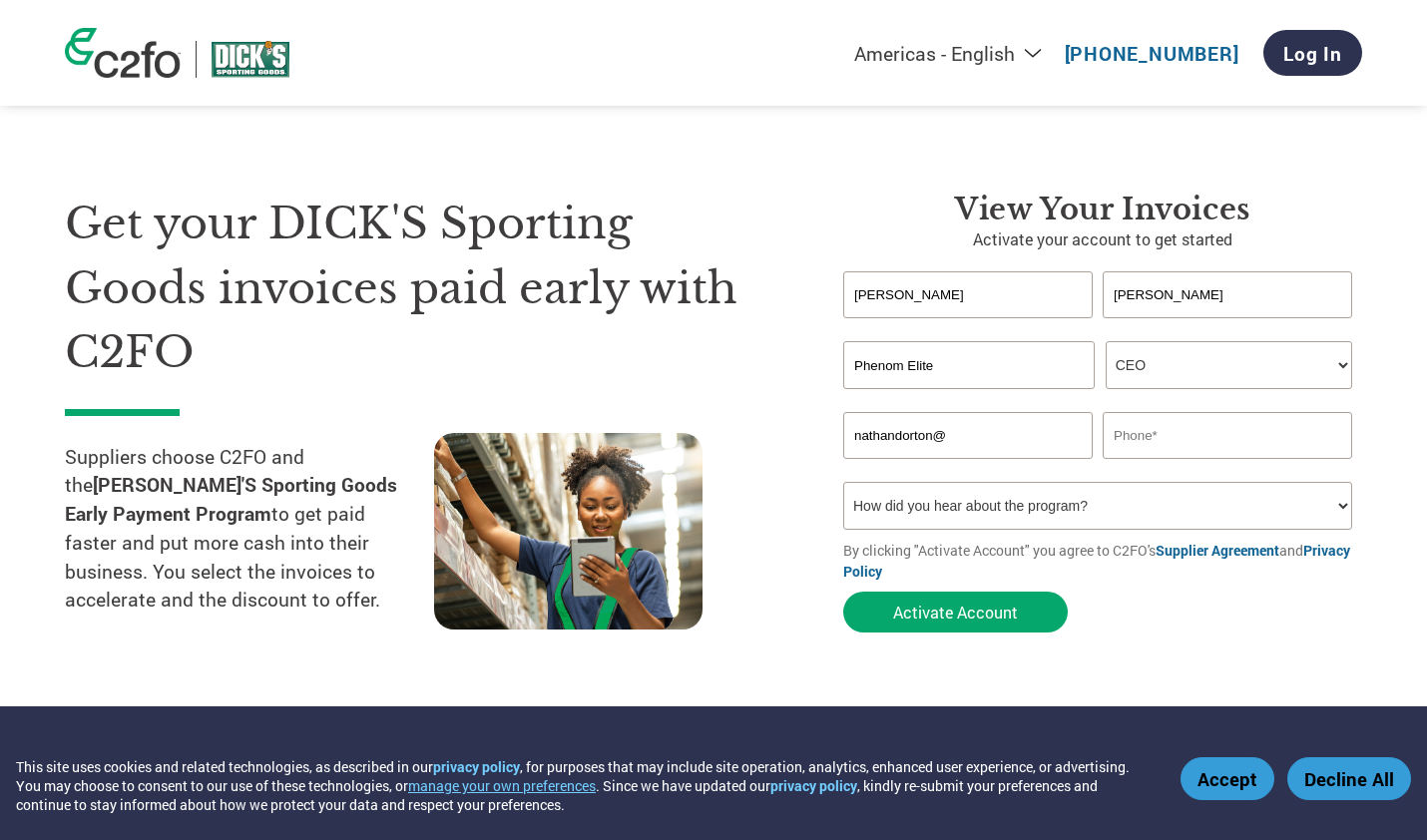 drag, startPoint x: 947, startPoint y: 447, endPoint x: 851, endPoint y: 447, distance: 96 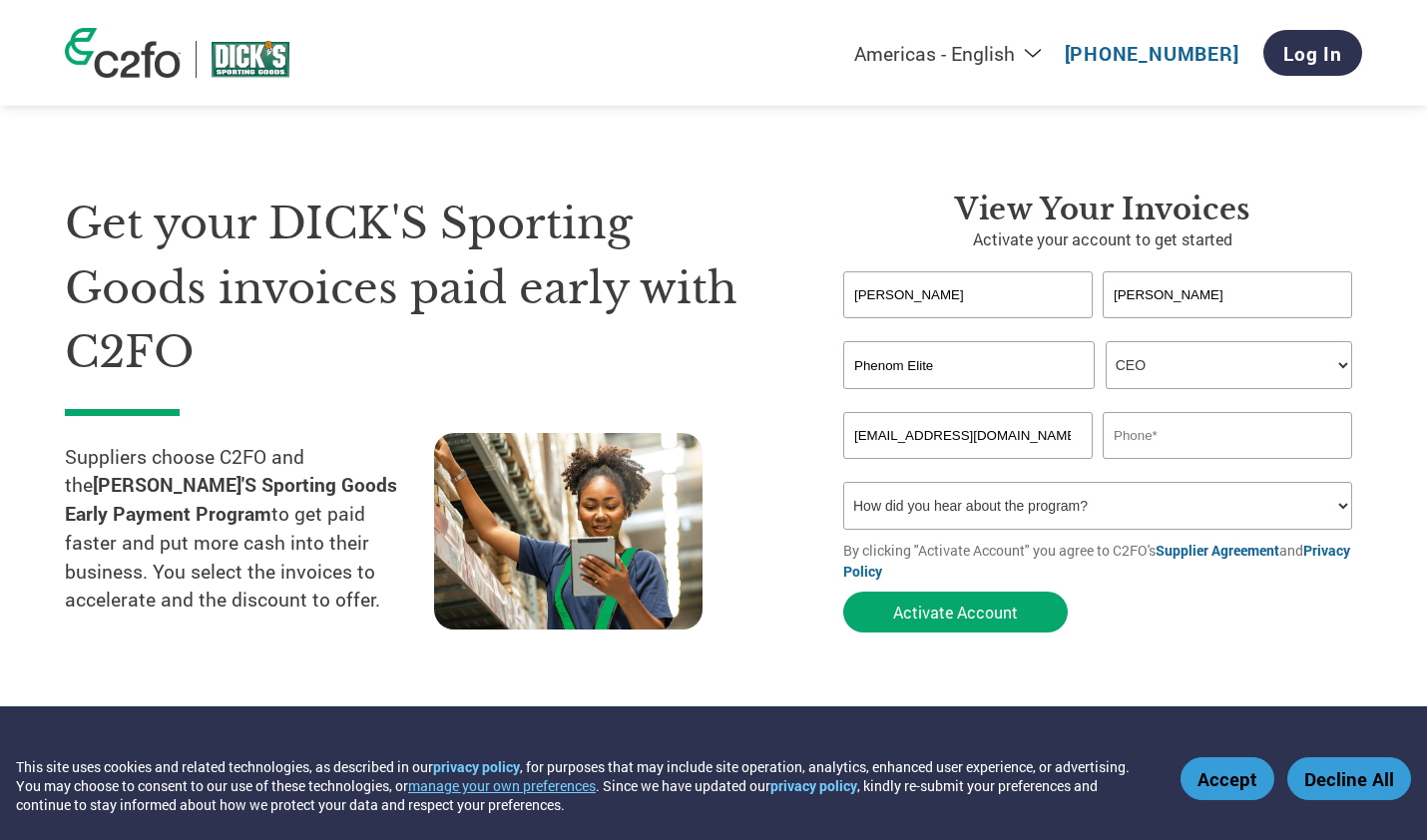 type on "accounting@phenomelite.com" 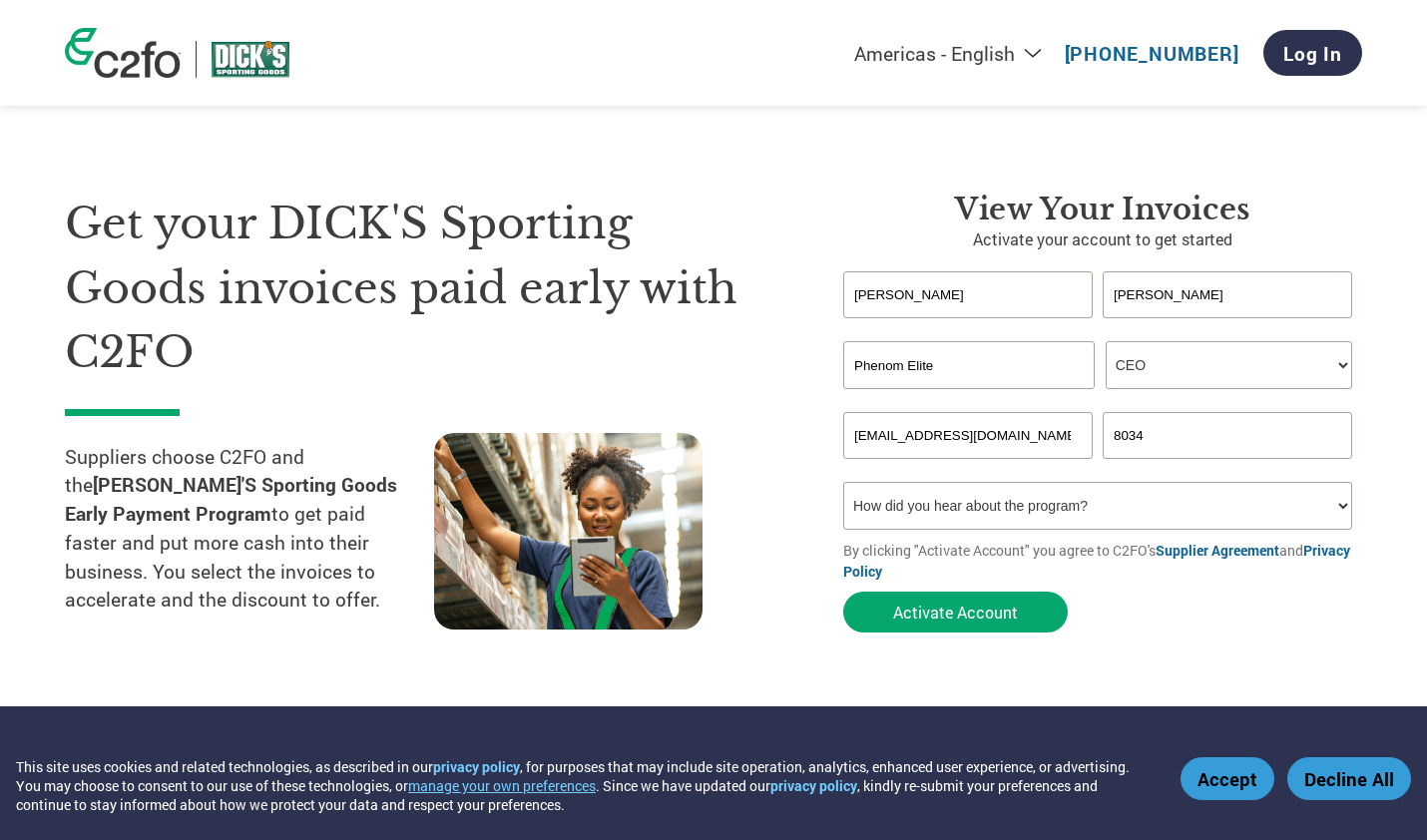 type on "8034790418" 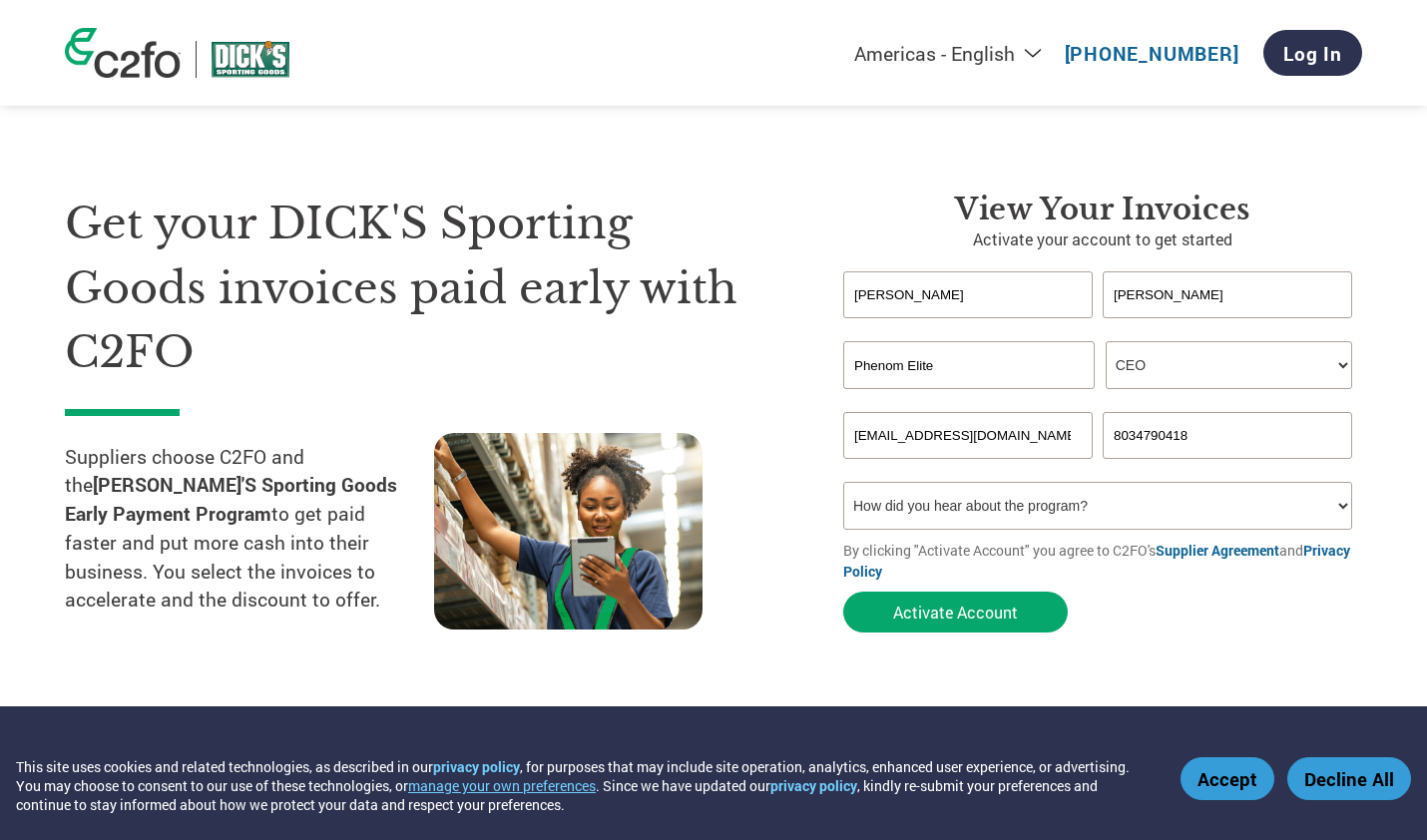 click on "How did you hear about the program? Received a letter Email Social Media Online Search Family/Friend/Acquaintance At an event Other" at bounding box center [1098, 506] 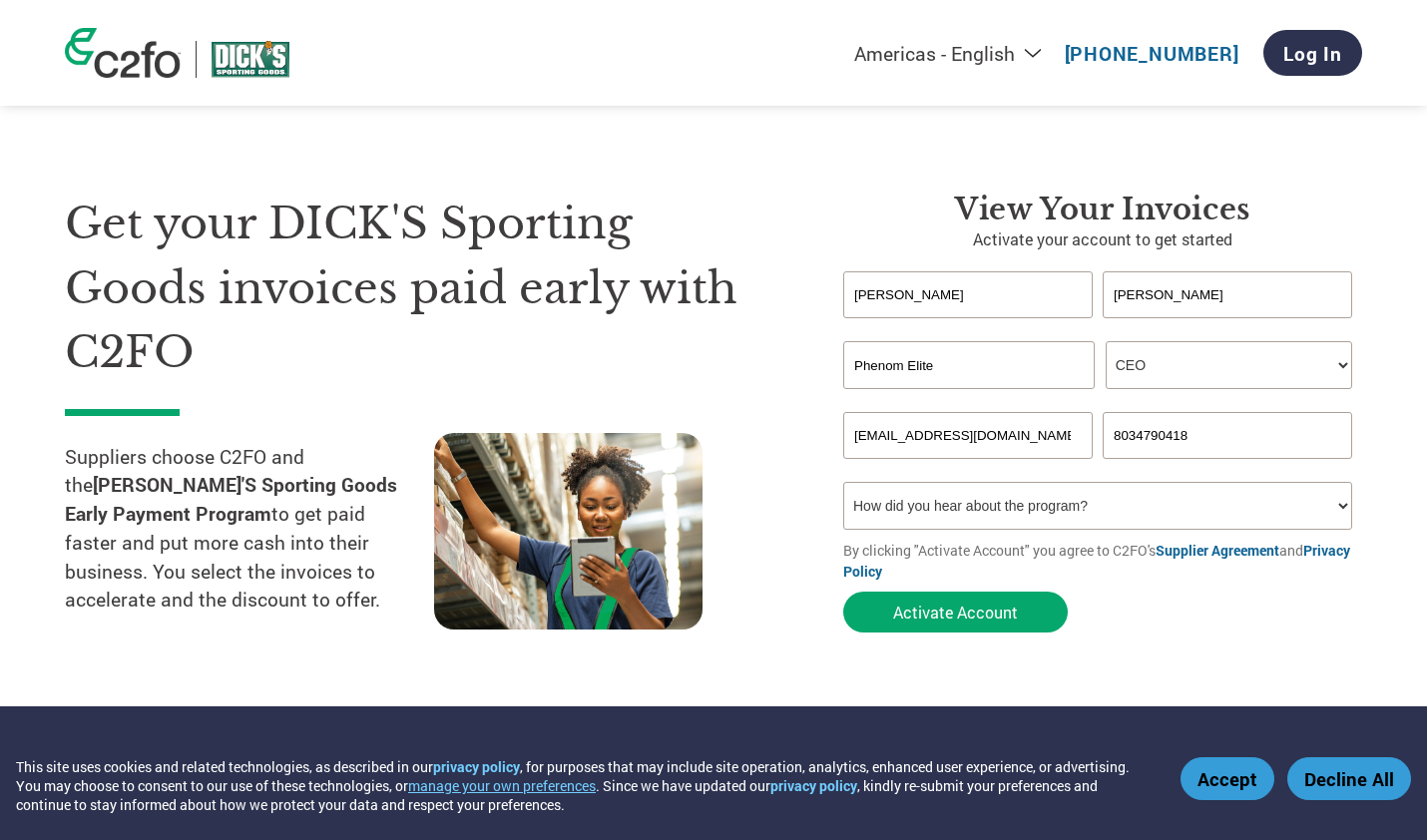 select on "Other" 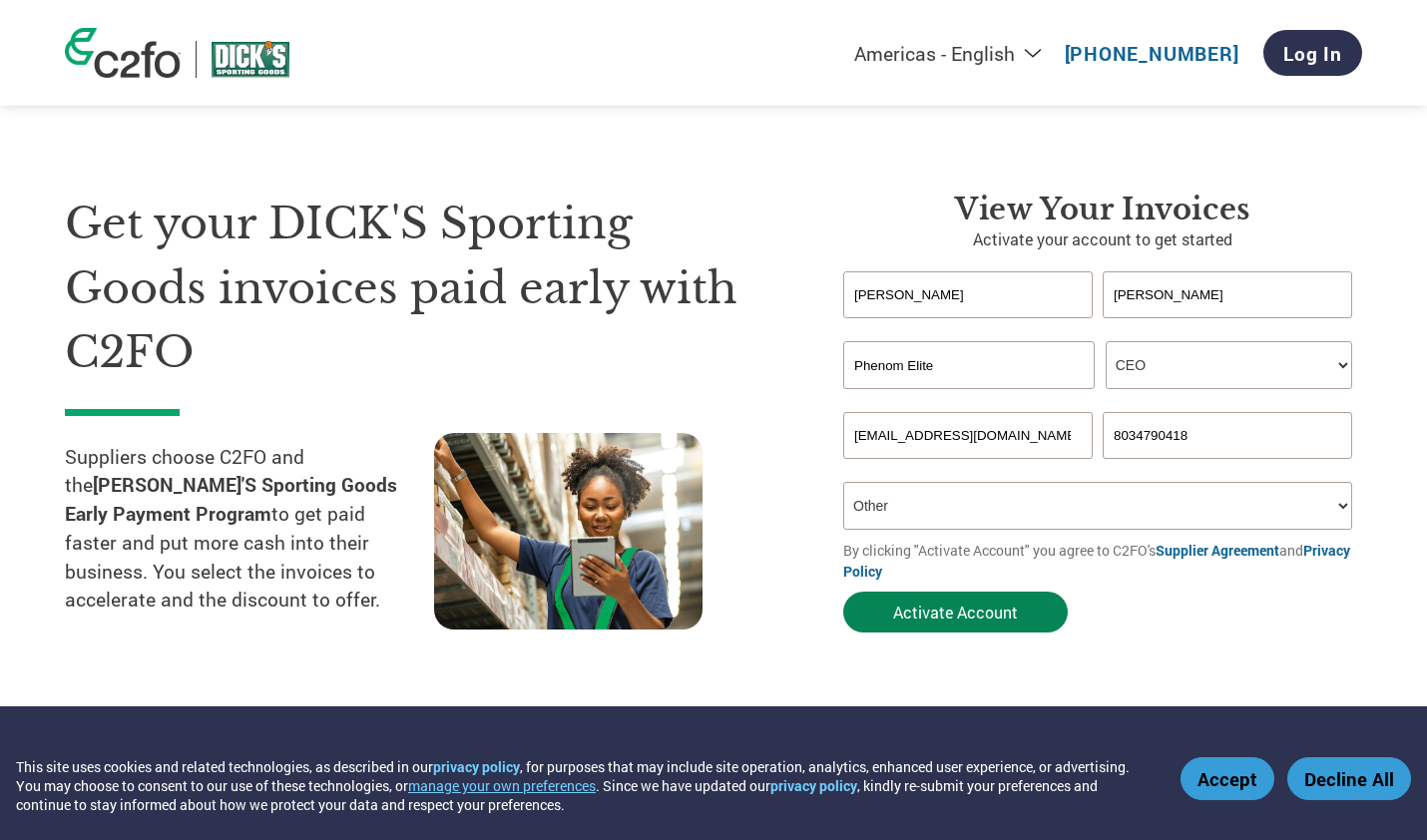 click on "Activate Account" at bounding box center (955, 612) 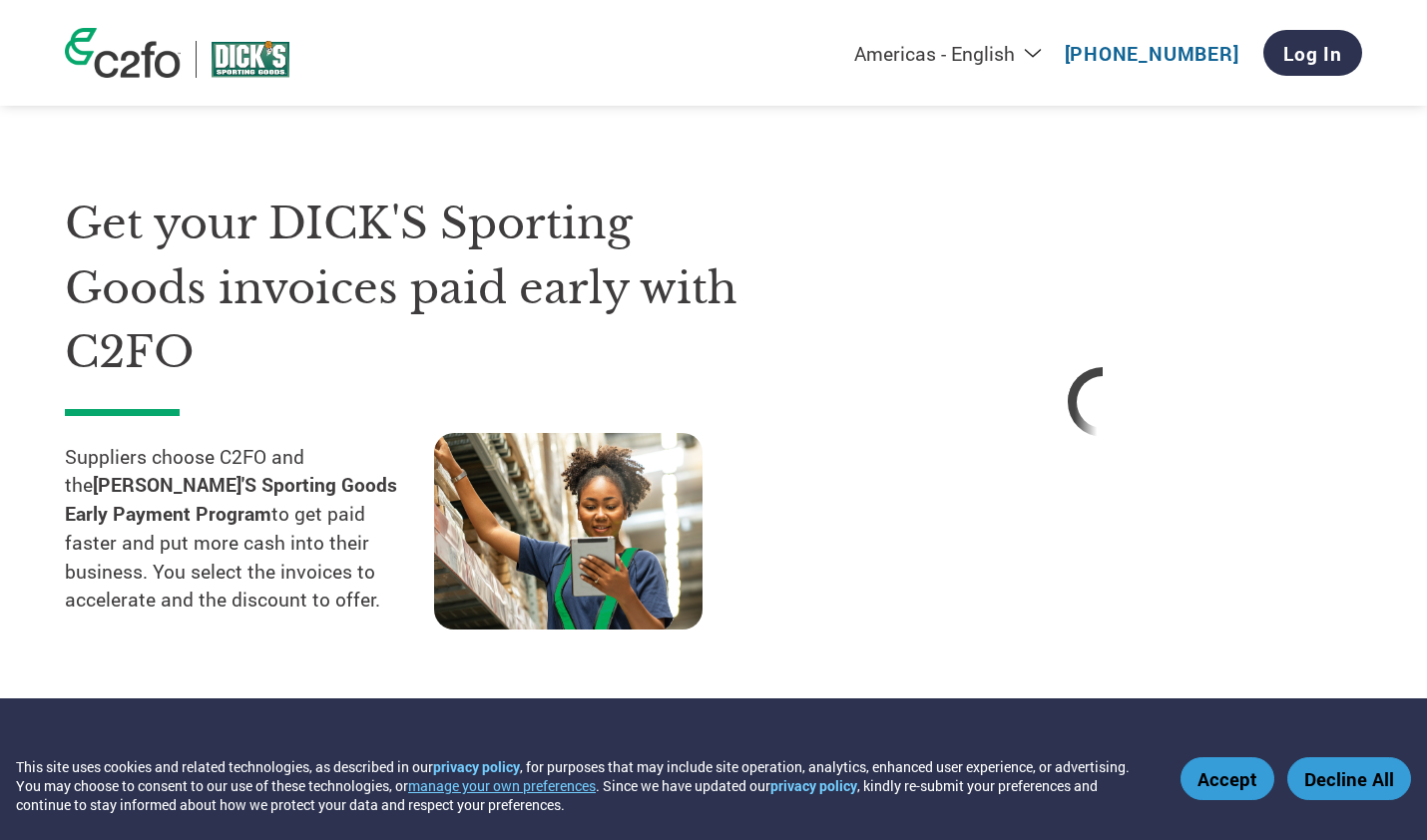 click on "Accept" at bounding box center (1227, 778) 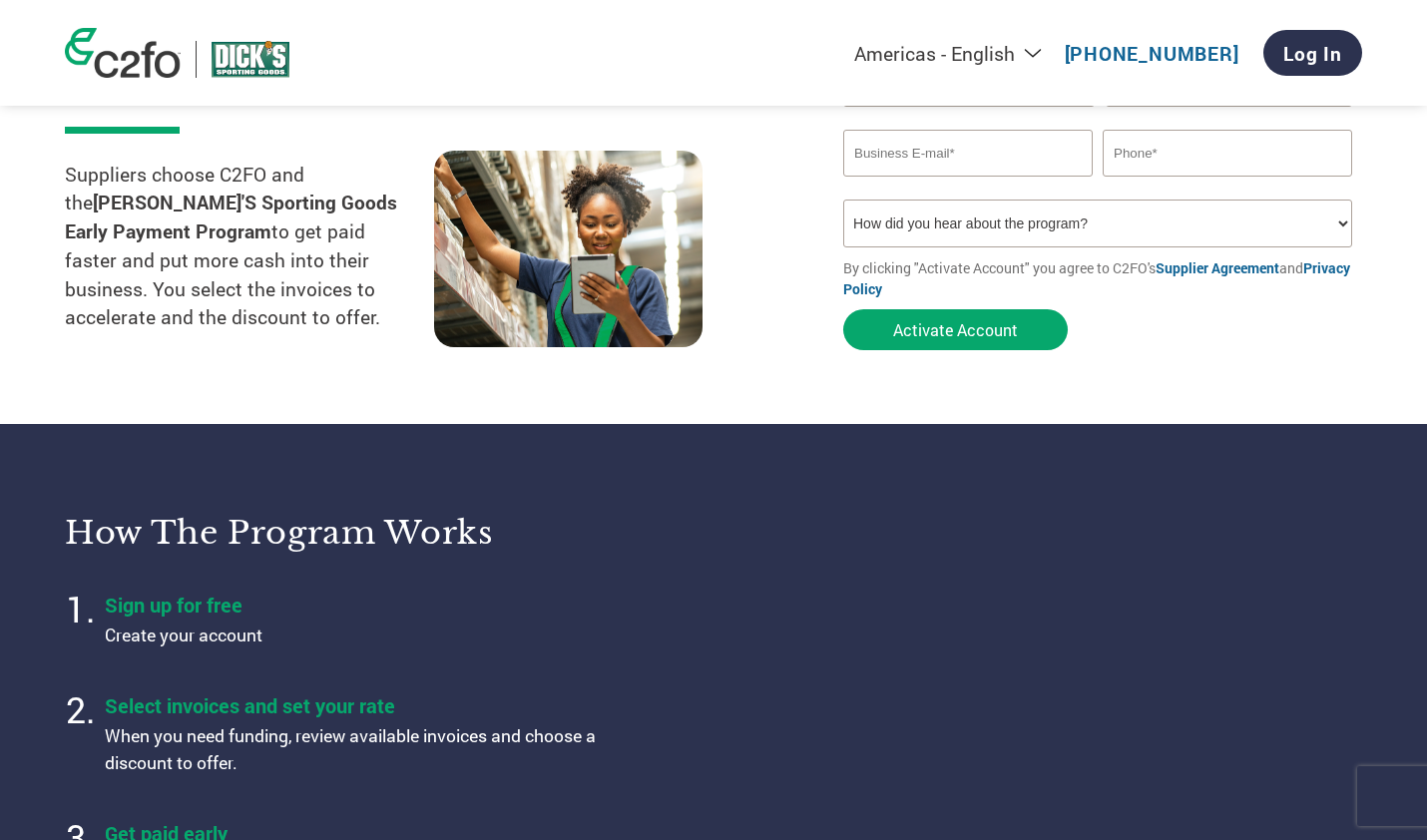 scroll, scrollTop: 619, scrollLeft: 0, axis: vertical 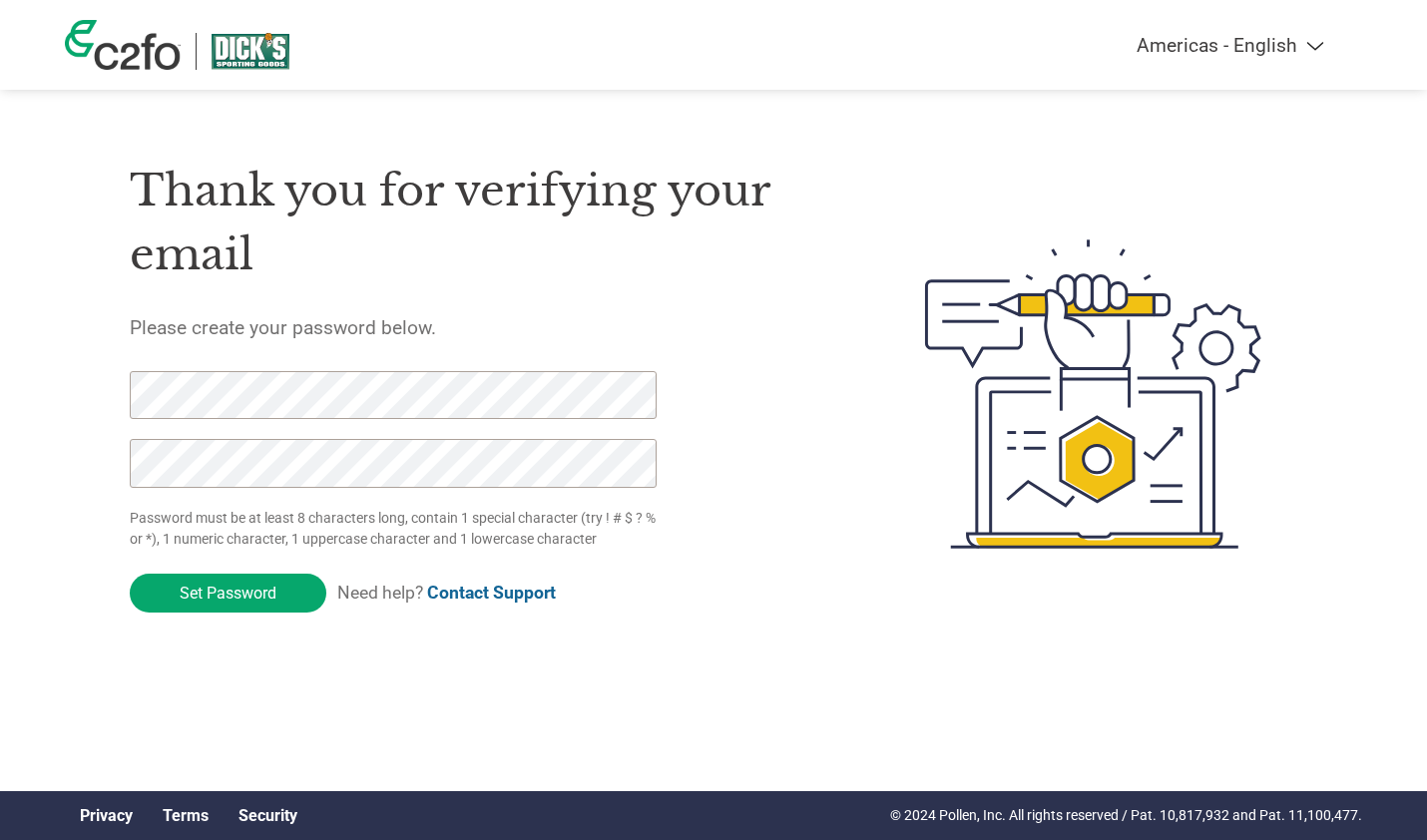 click on "Password must be at least 8 characters long, contain 1 special character (try ! # $ ? % or *), 1 numeric character, 1 uppercase character and 1 lowercase character Set Password Need help?   Contact Support" at bounding box center (410, 497) 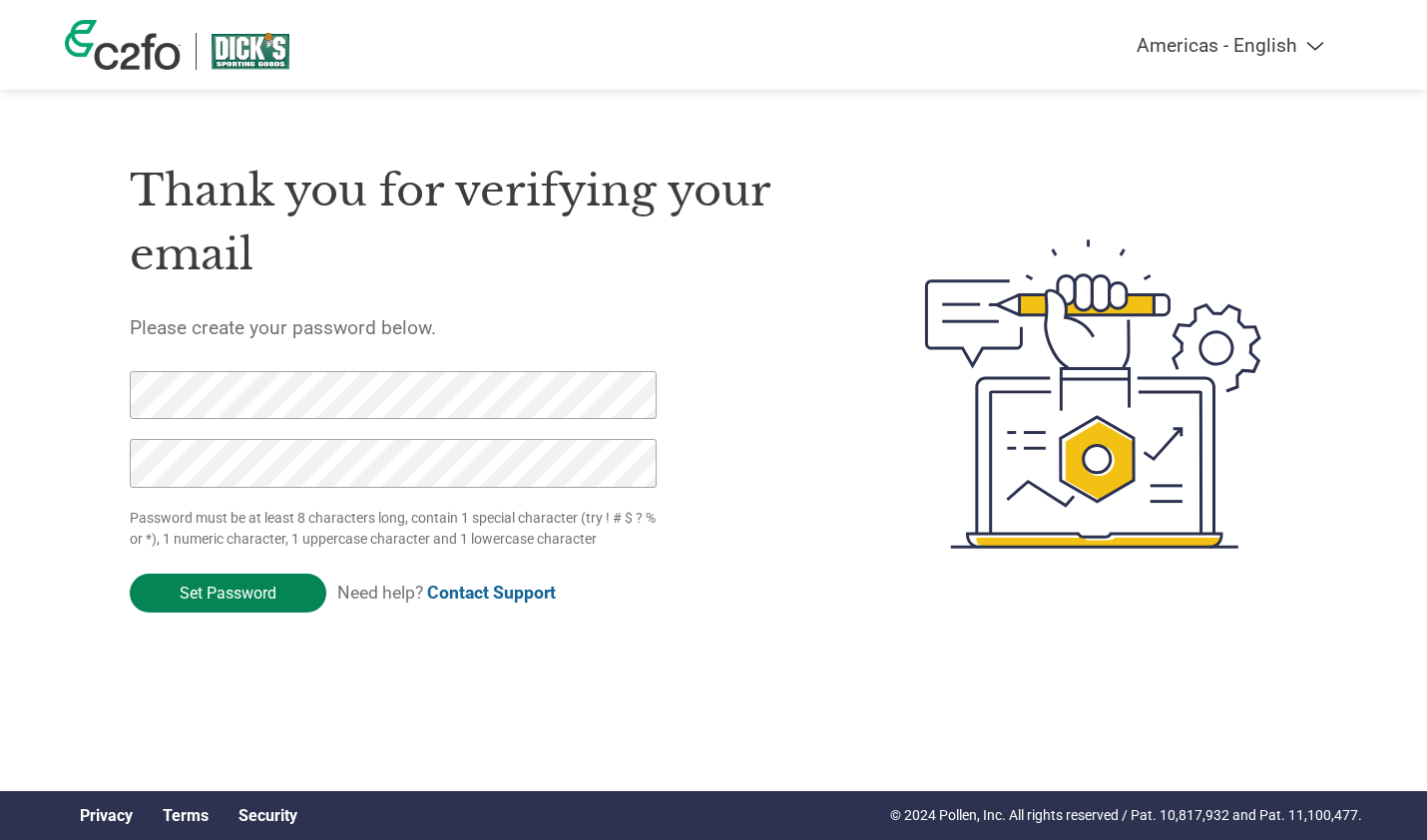 click on "Set Password" 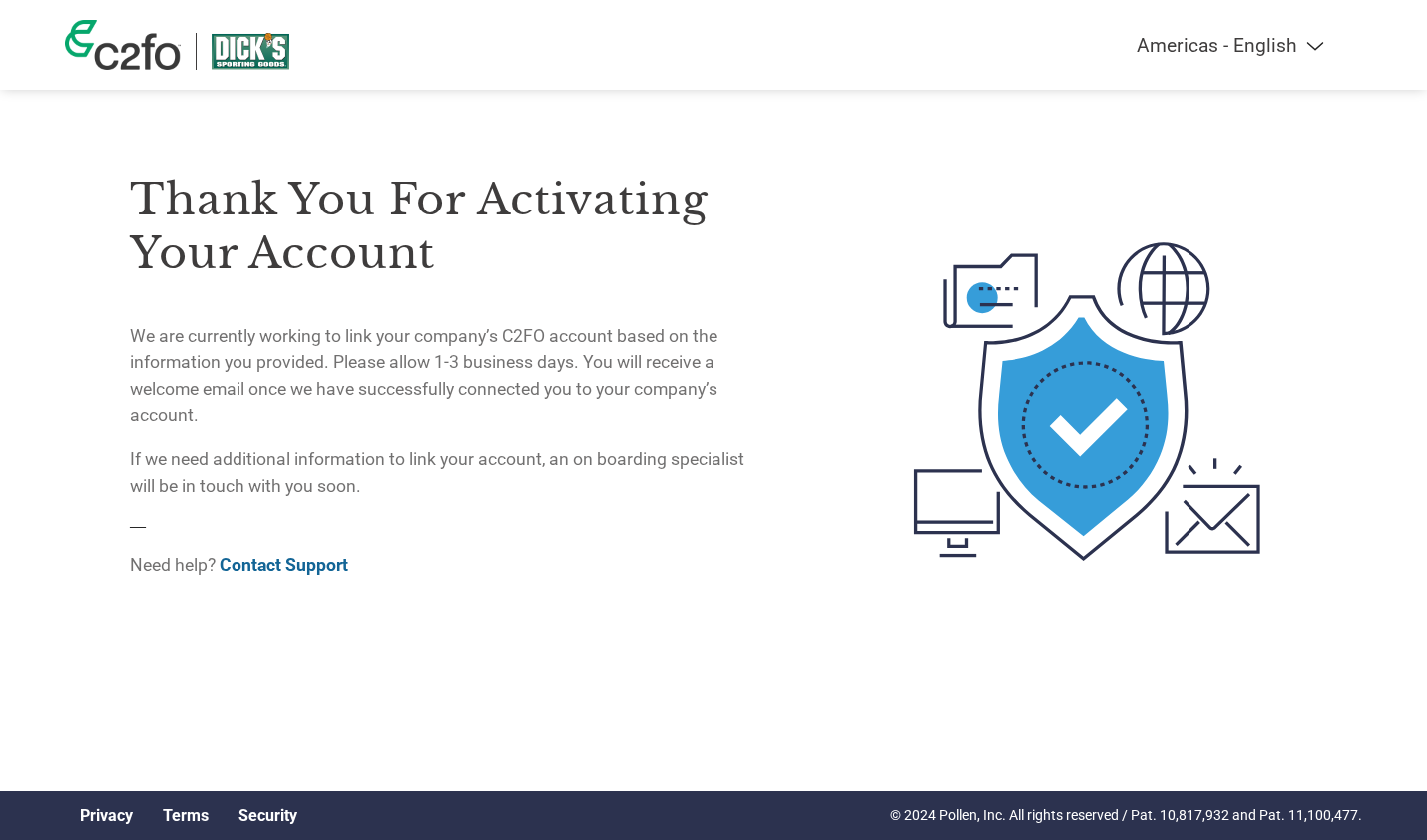 click at bounding box center [250, 51] 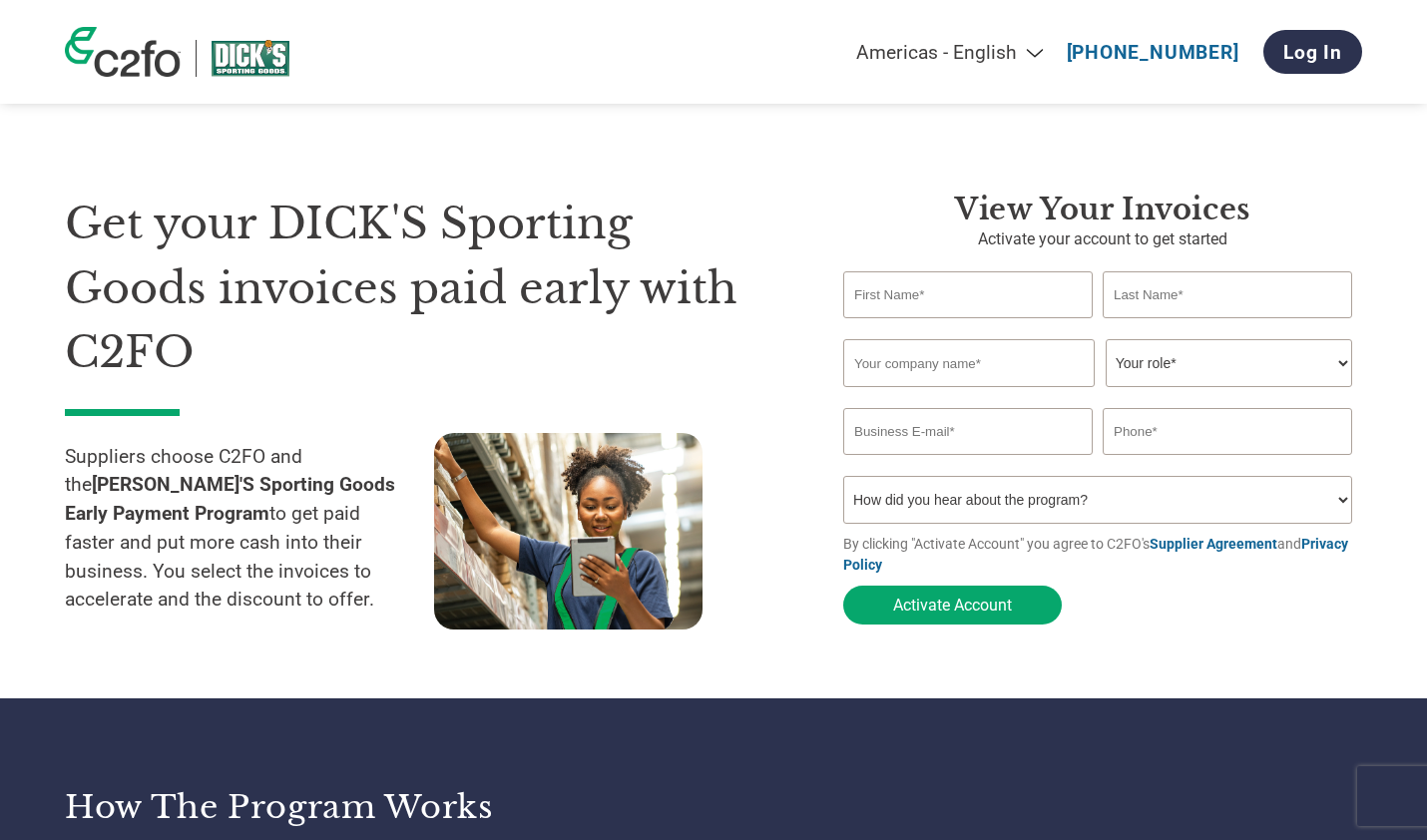scroll, scrollTop: 0, scrollLeft: 0, axis: both 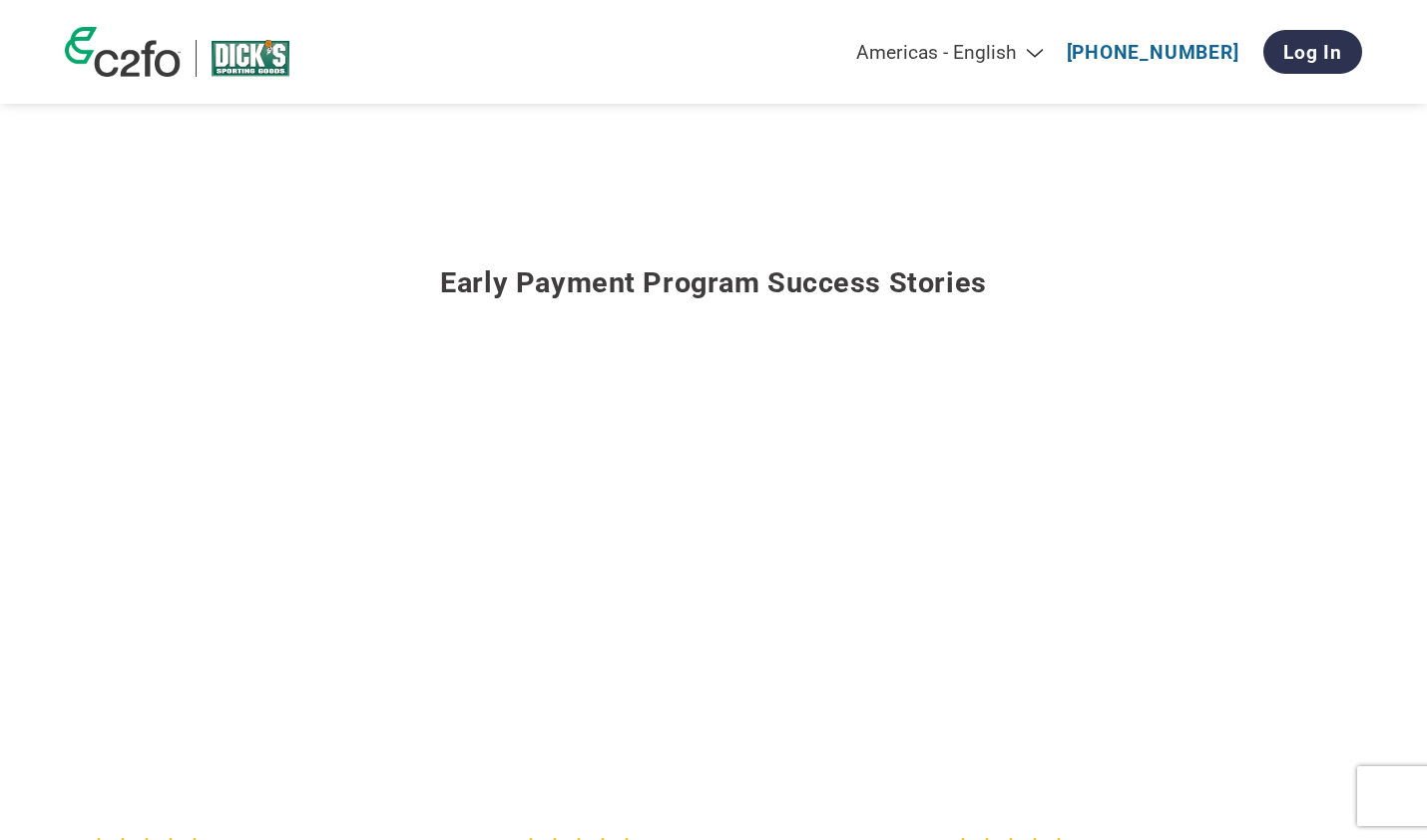 click at bounding box center [714, 550] 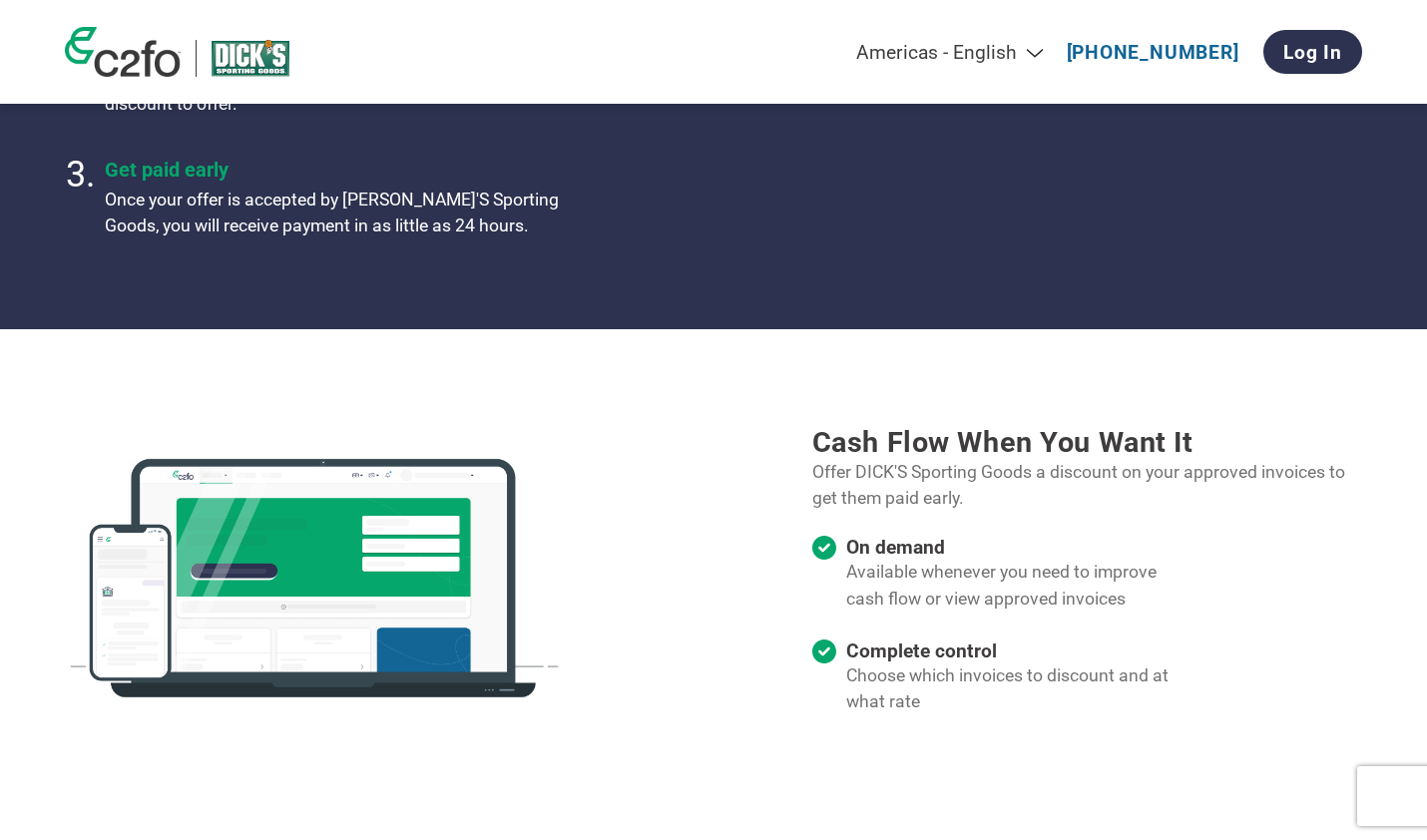 scroll, scrollTop: 0, scrollLeft: 0, axis: both 